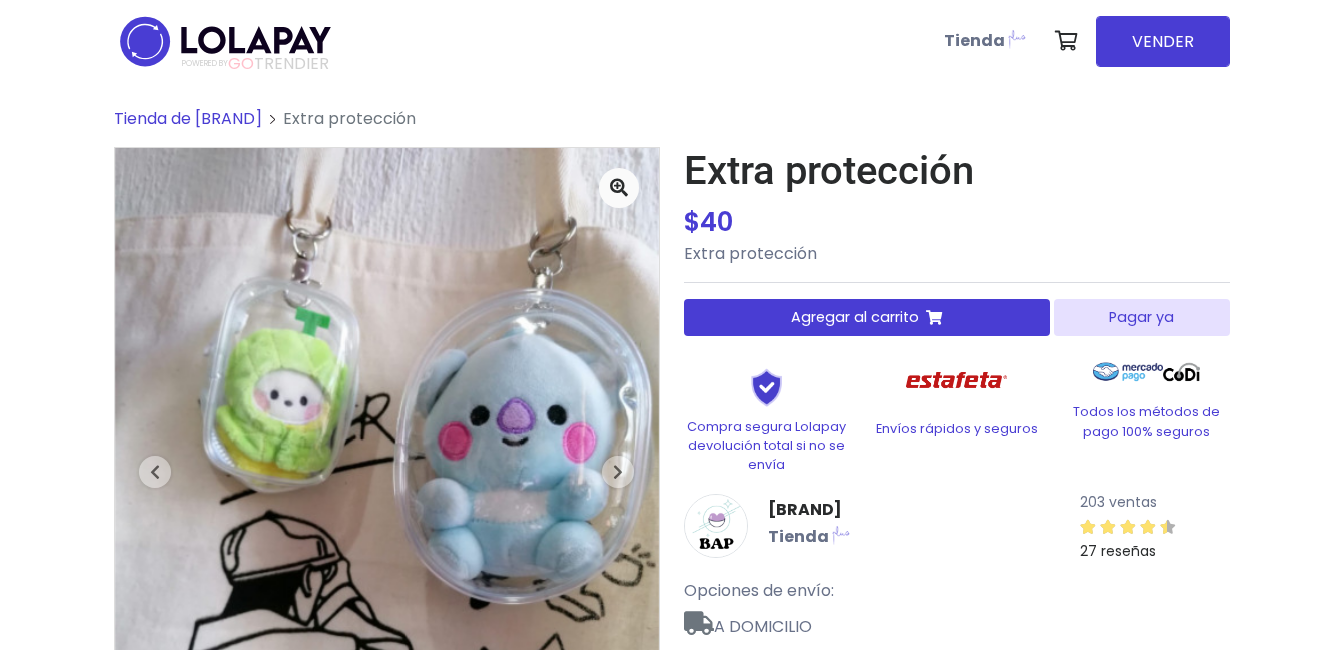 scroll, scrollTop: 0, scrollLeft: 0, axis: both 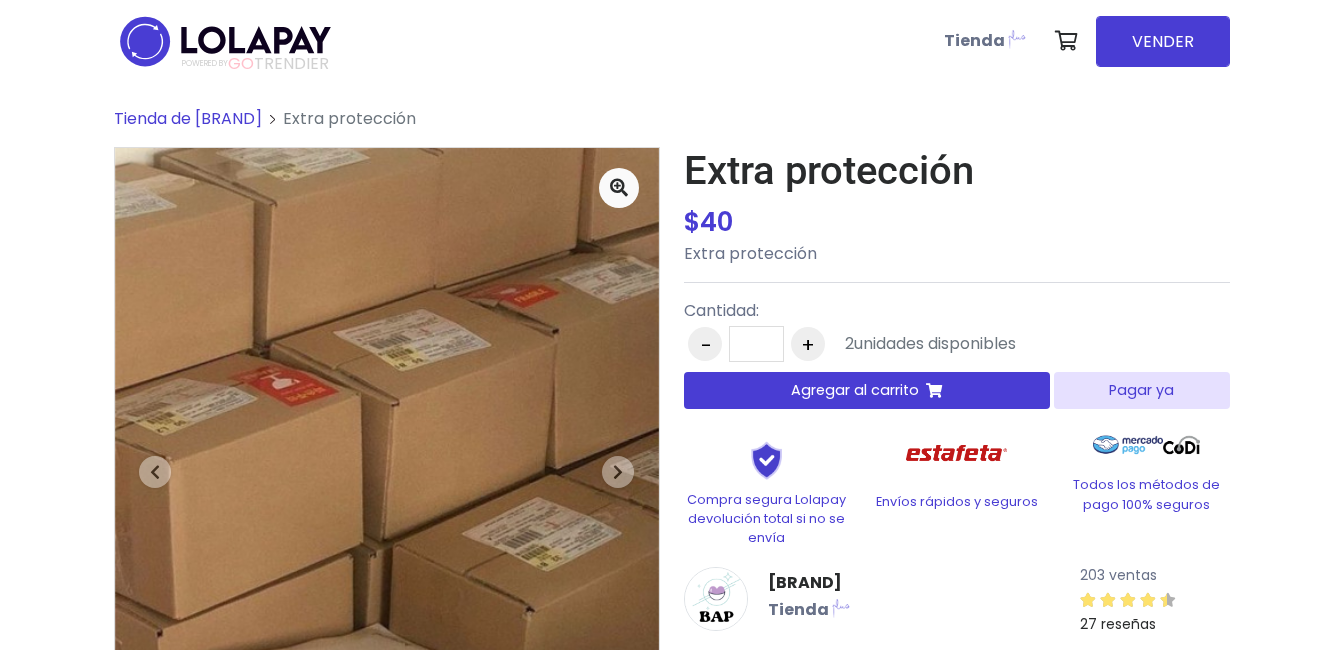click on "Pagar ya" at bounding box center (1141, 390) 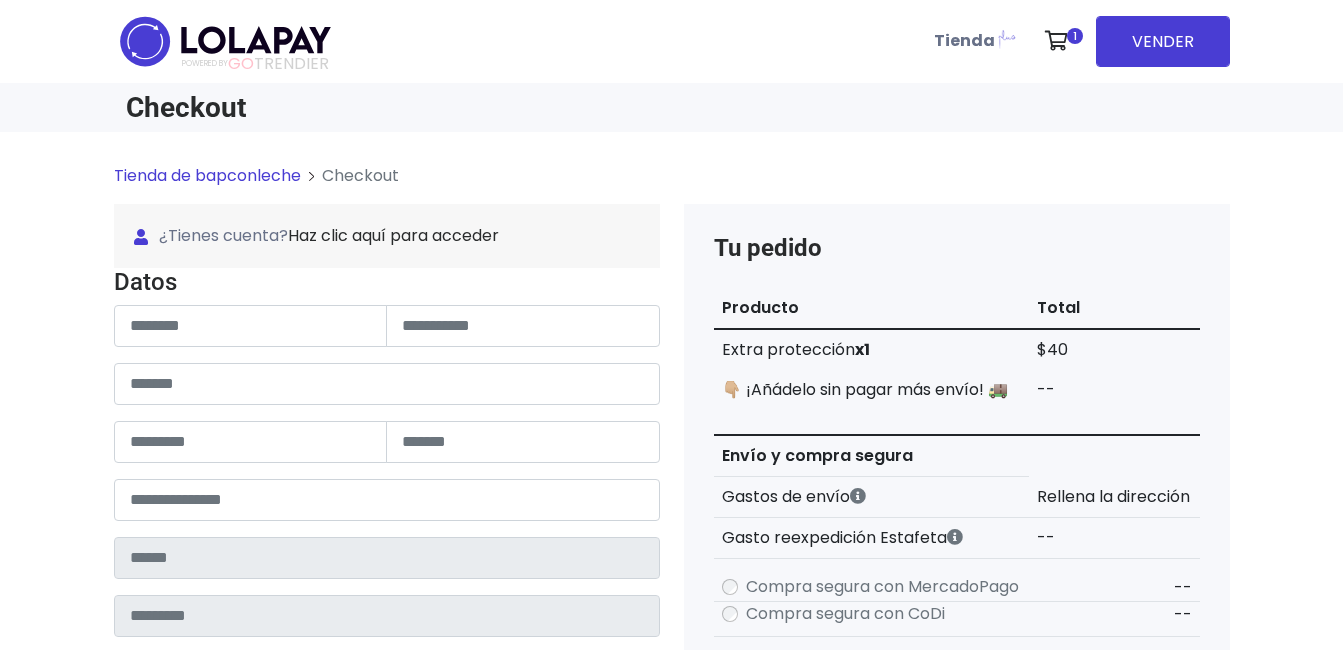 scroll, scrollTop: 0, scrollLeft: 0, axis: both 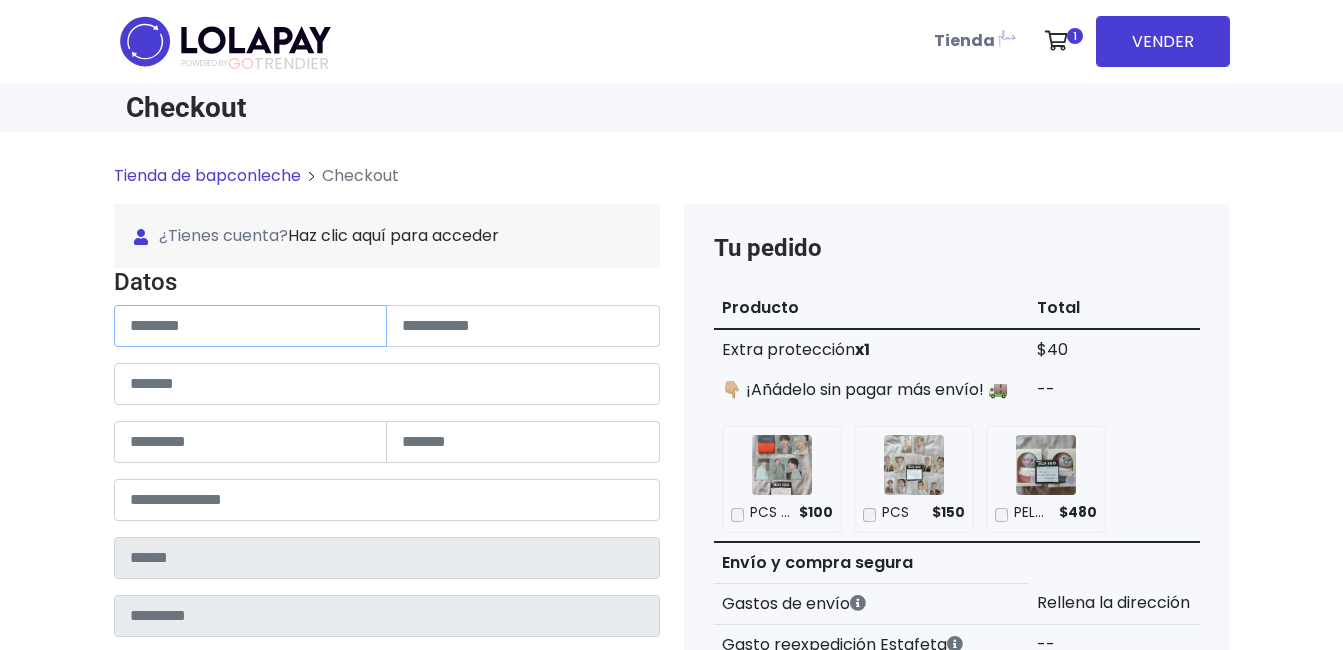 click at bounding box center [251, 326] 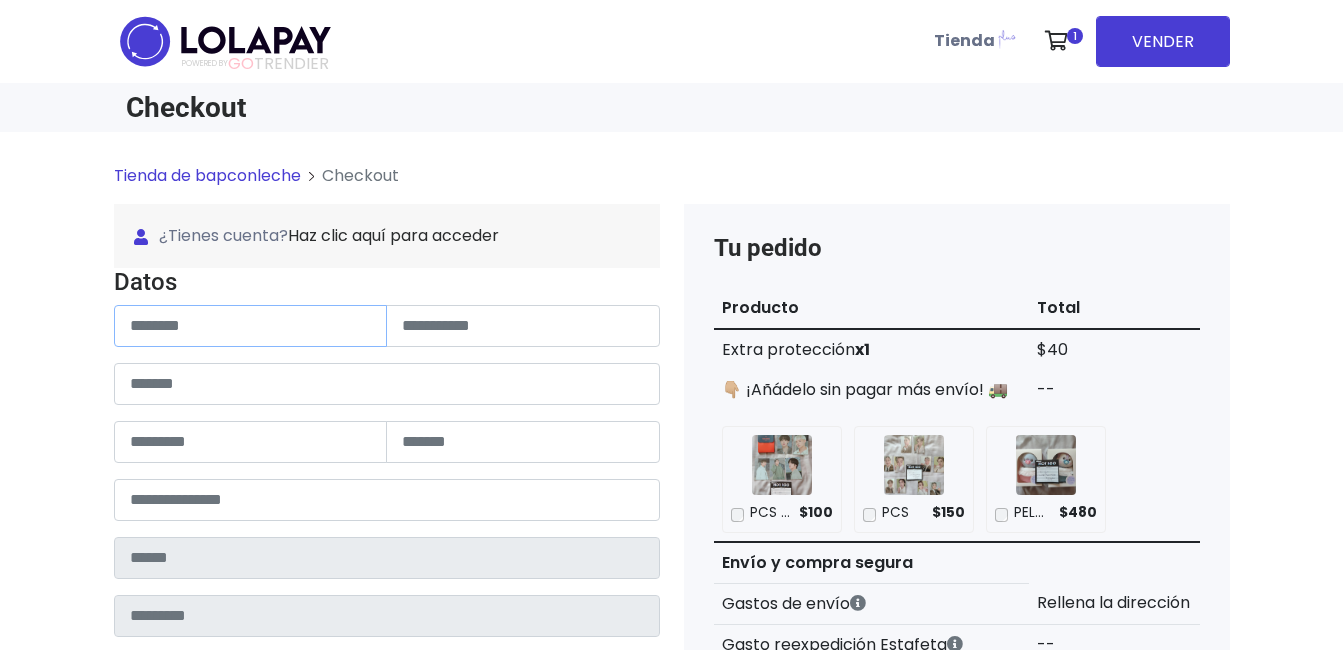 paste on "**********" 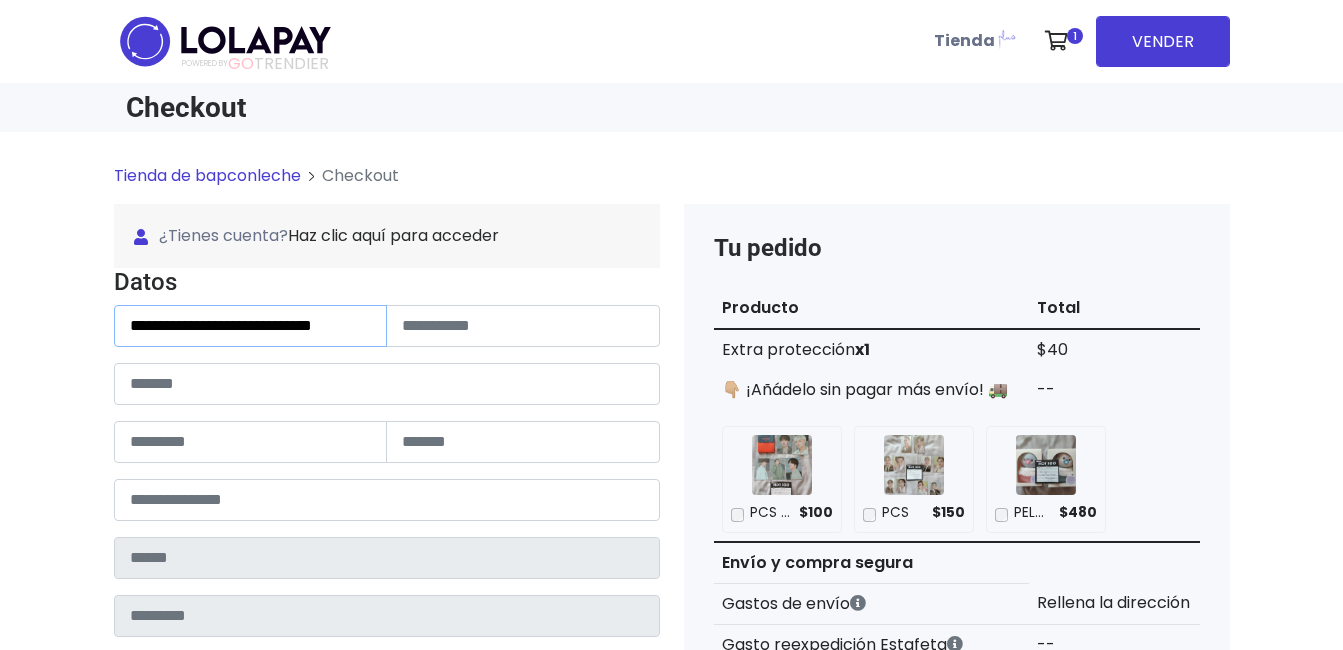 drag, startPoint x: 235, startPoint y: 329, endPoint x: 462, endPoint y: 328, distance: 227.0022 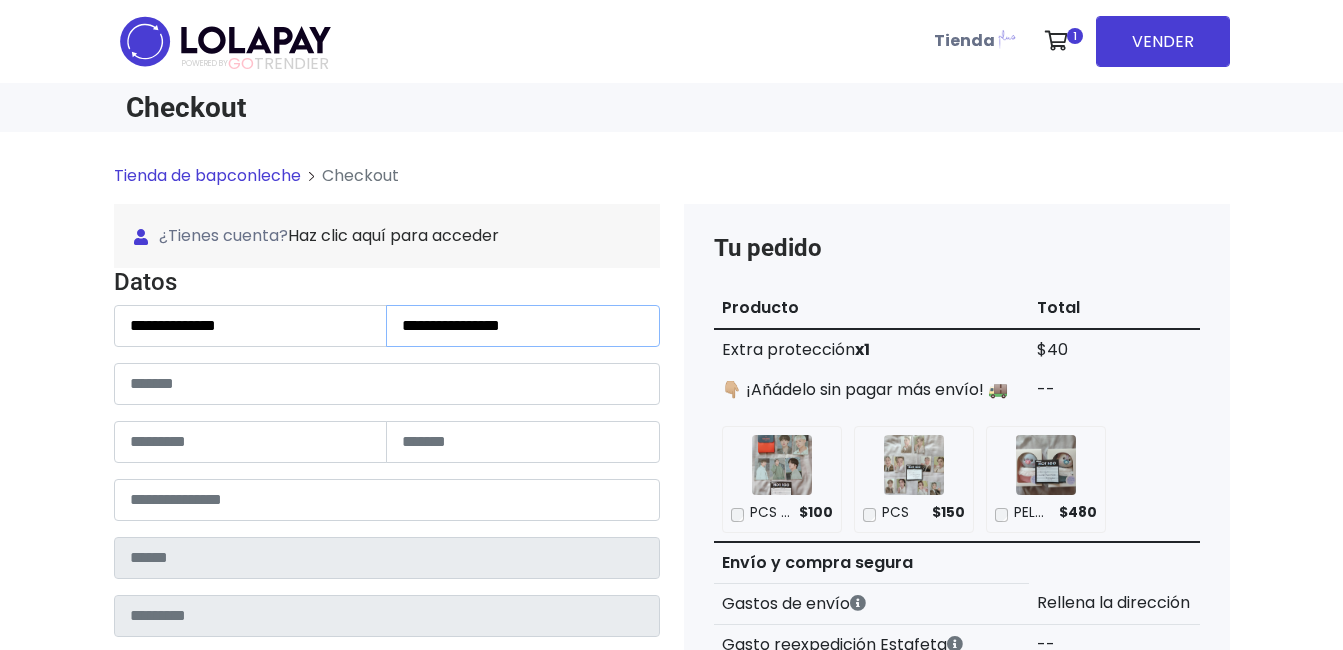 type on "**********" 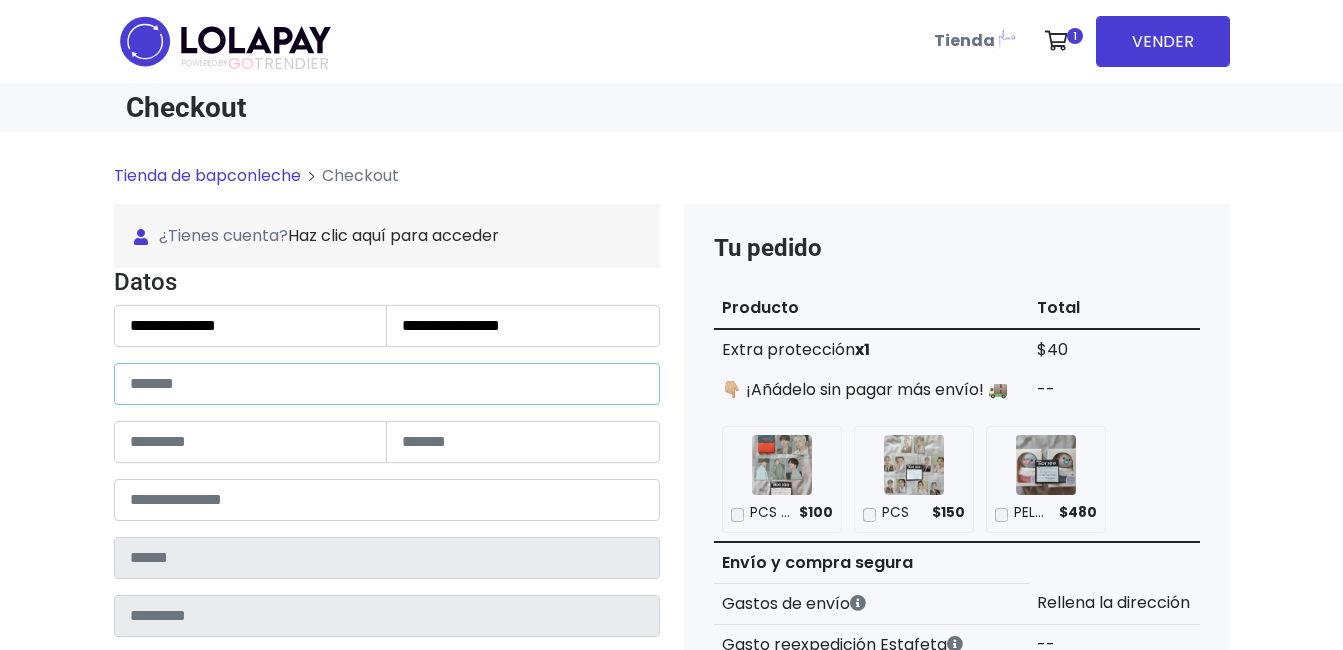 click at bounding box center (387, 384) 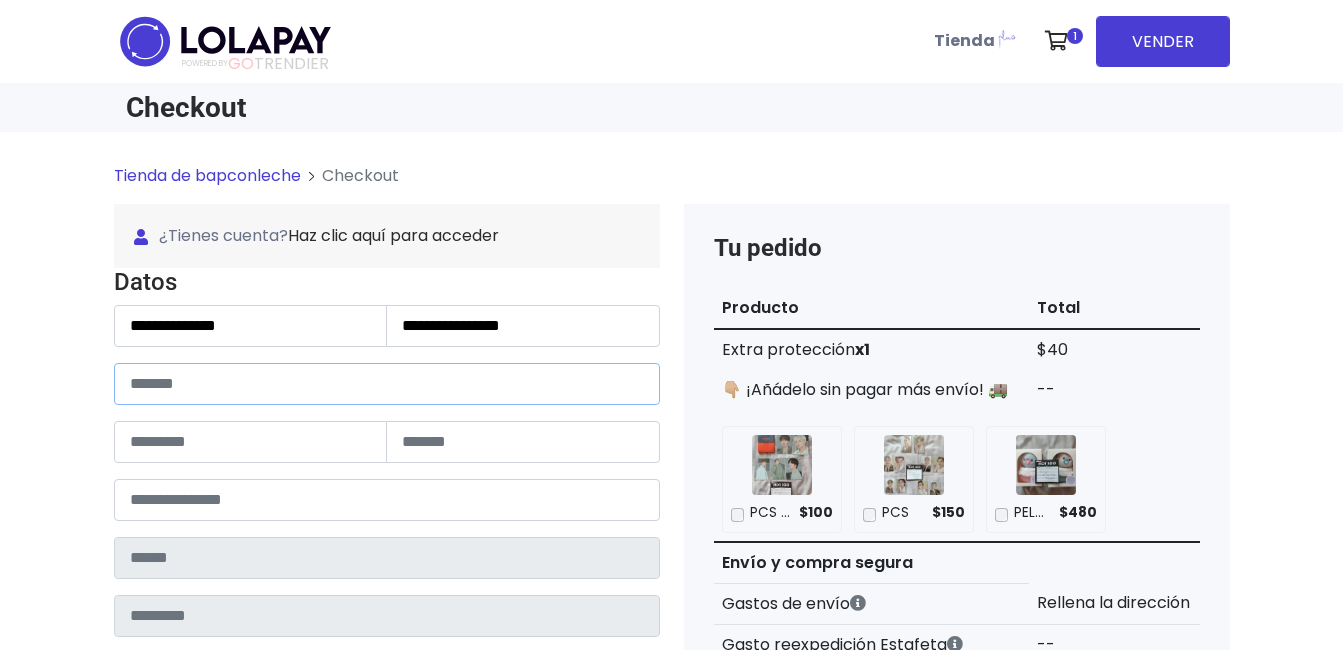 paste on "**********" 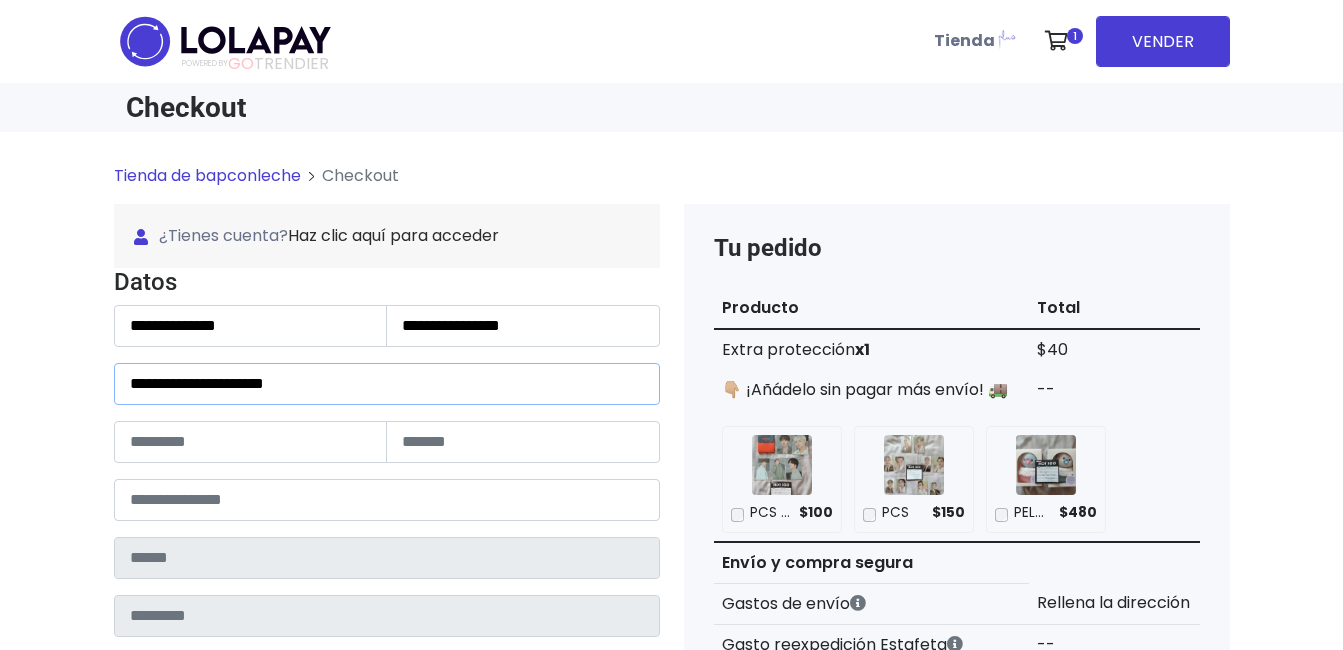 drag, startPoint x: 333, startPoint y: 387, endPoint x: 295, endPoint y: 377, distance: 39.293766 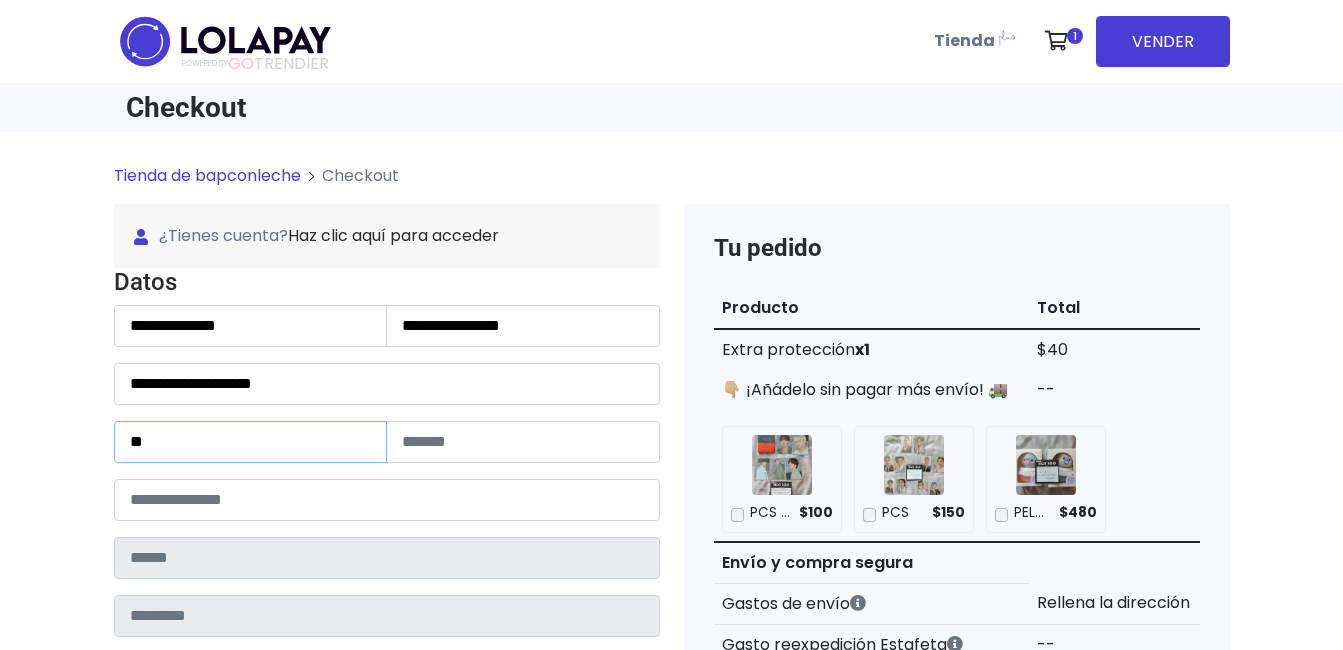 type on "**" 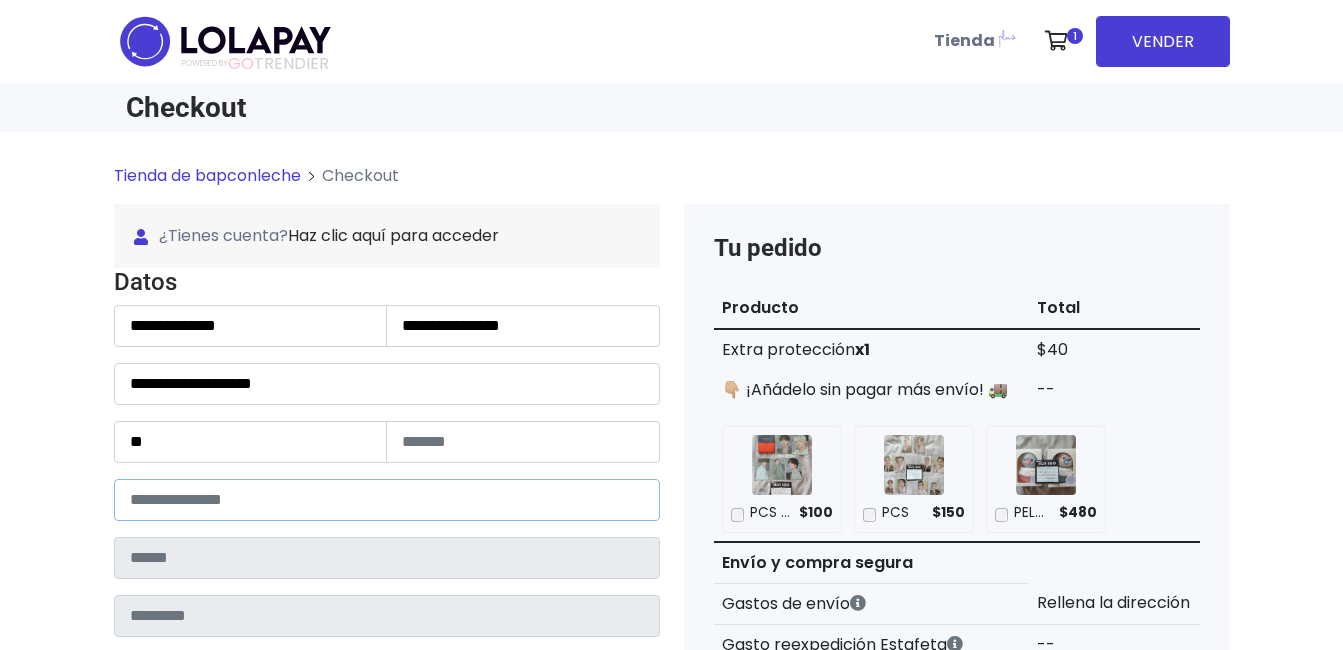 click at bounding box center [387, 500] 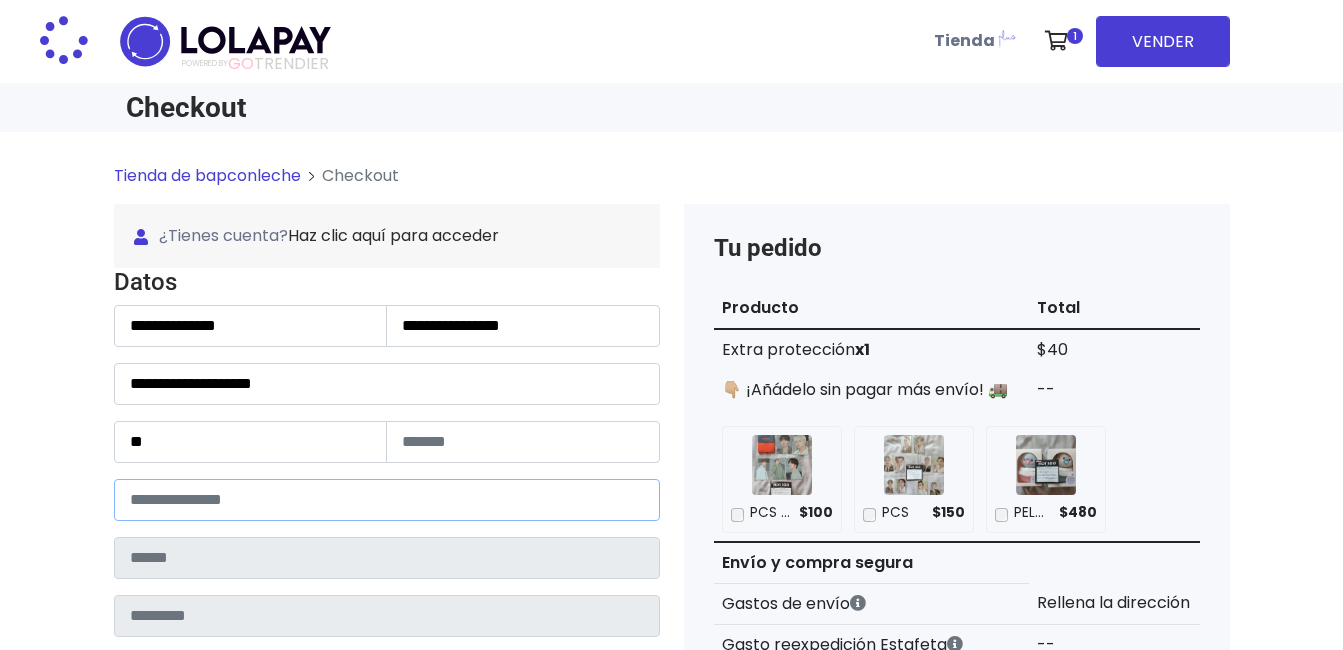 type on "**********" 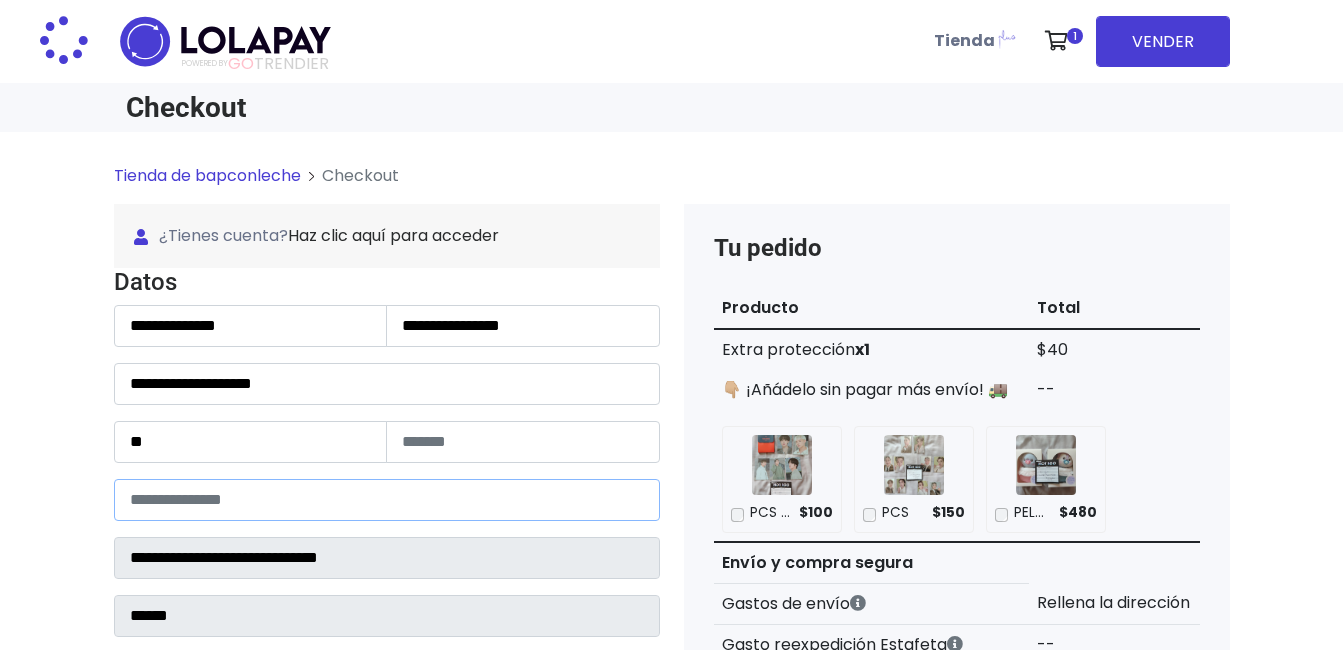 select 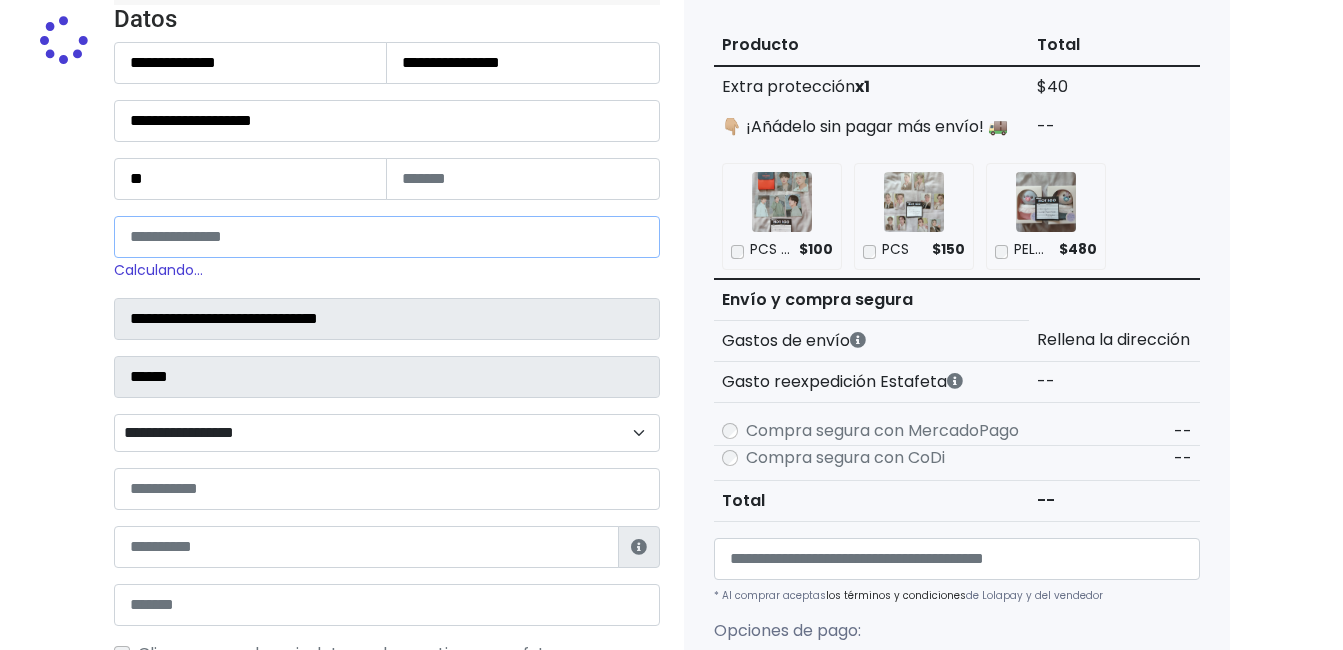 scroll, scrollTop: 271, scrollLeft: 0, axis: vertical 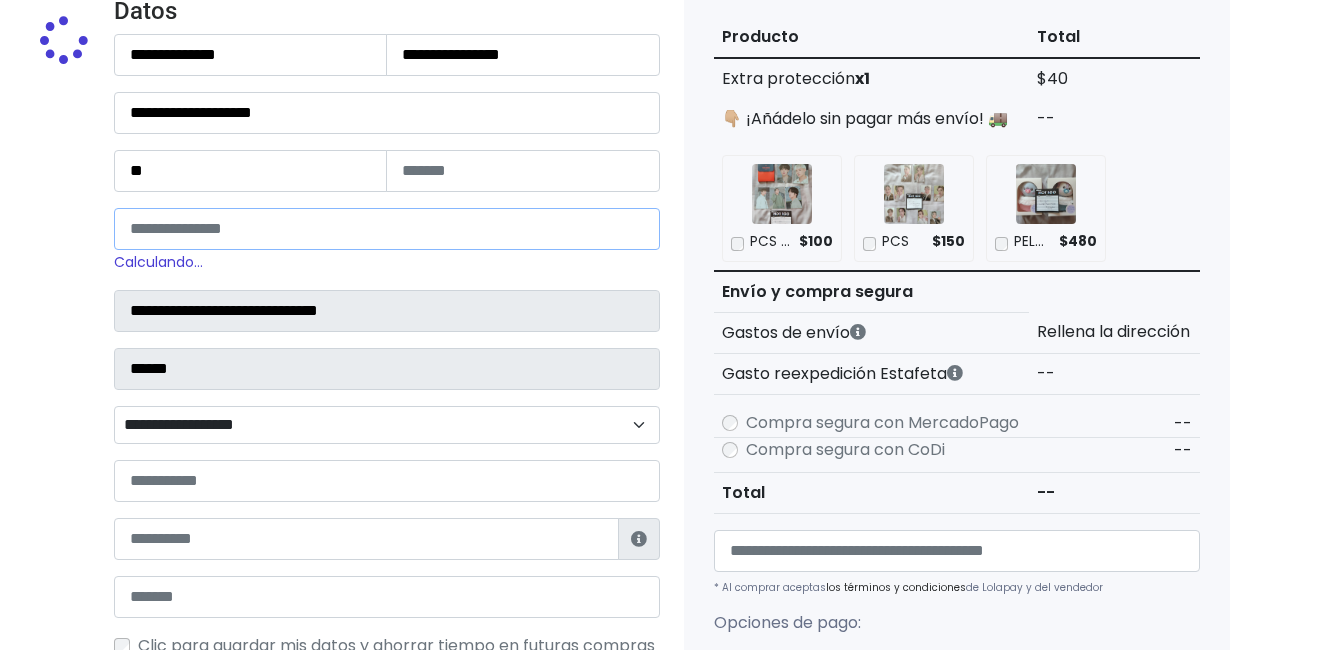 type on "*****" 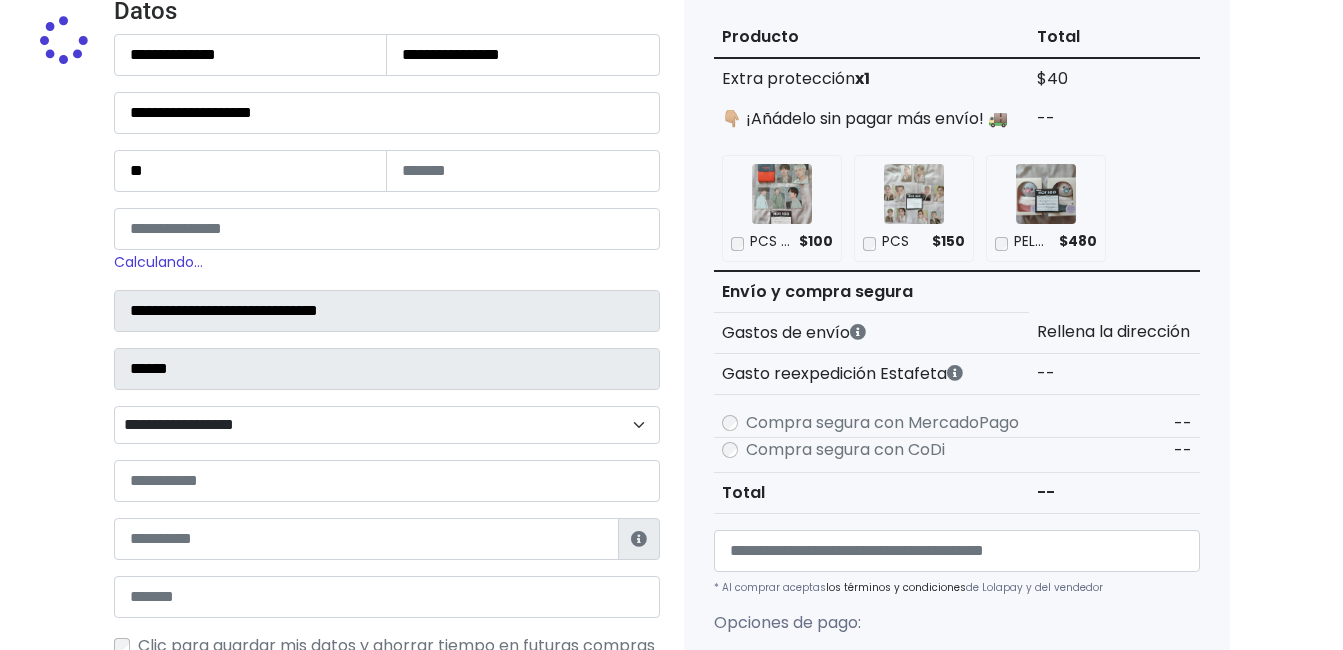 click on "**********" at bounding box center [387, 425] 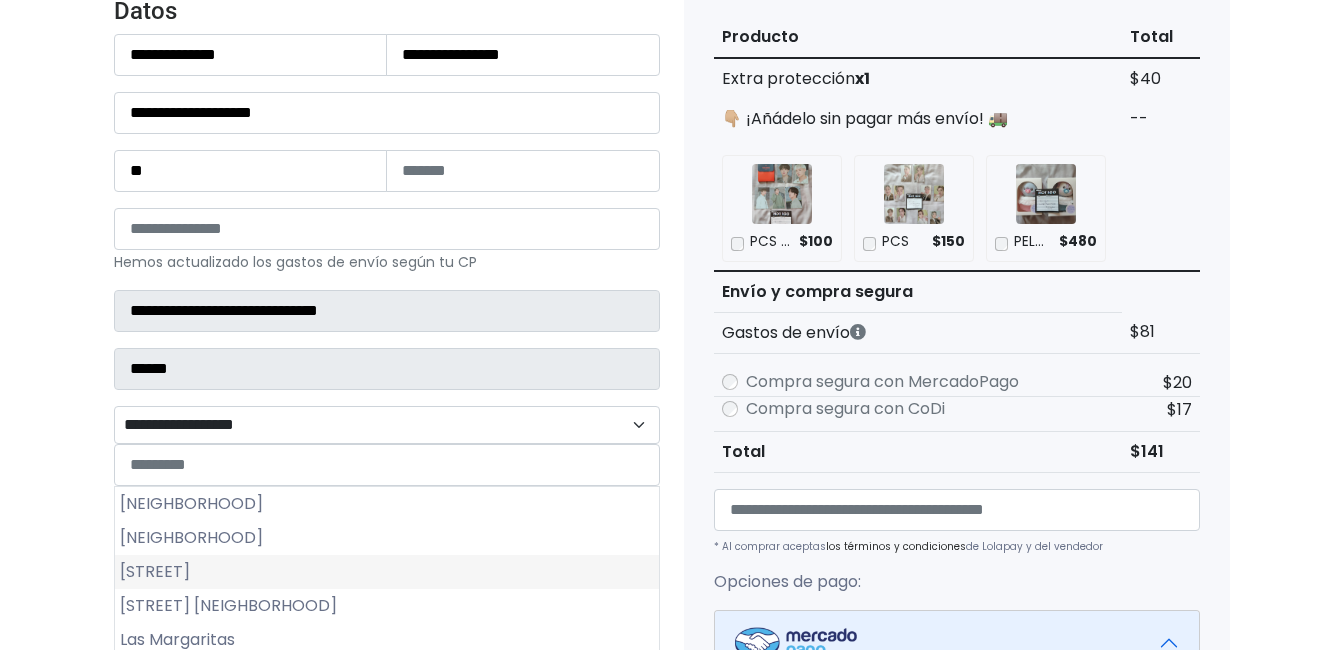 click on "[STREET]" at bounding box center [387, 572] 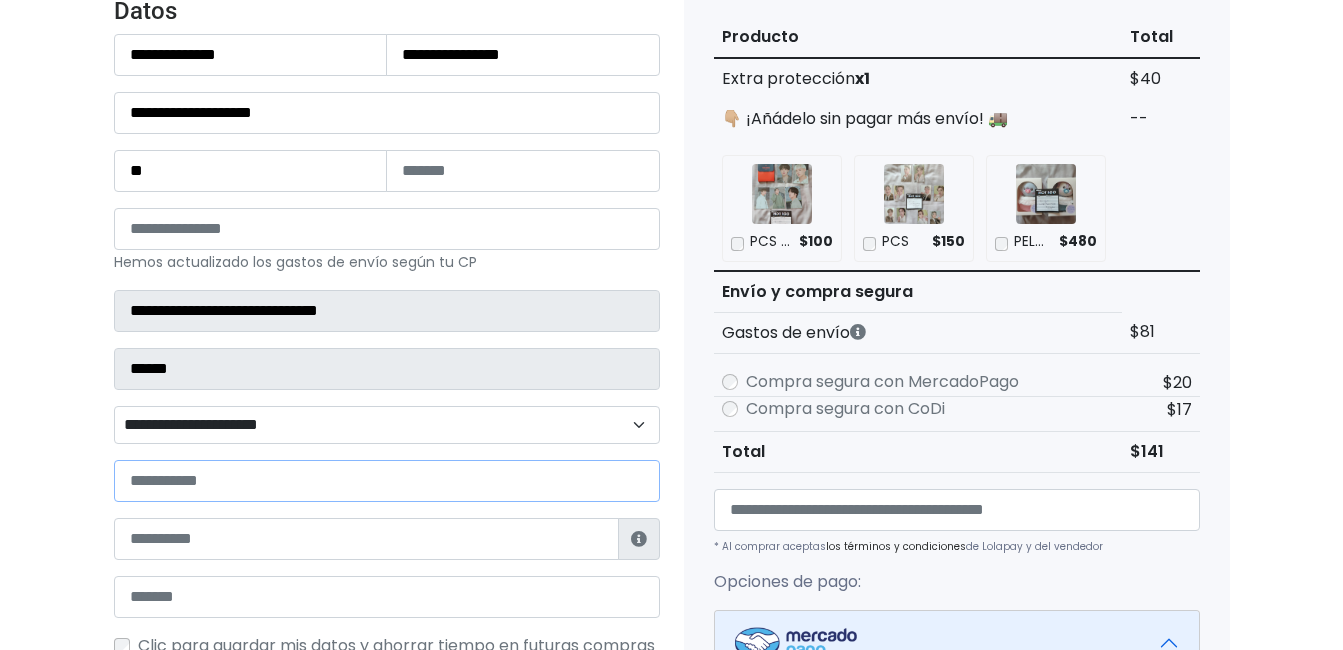 click at bounding box center (387, 481) 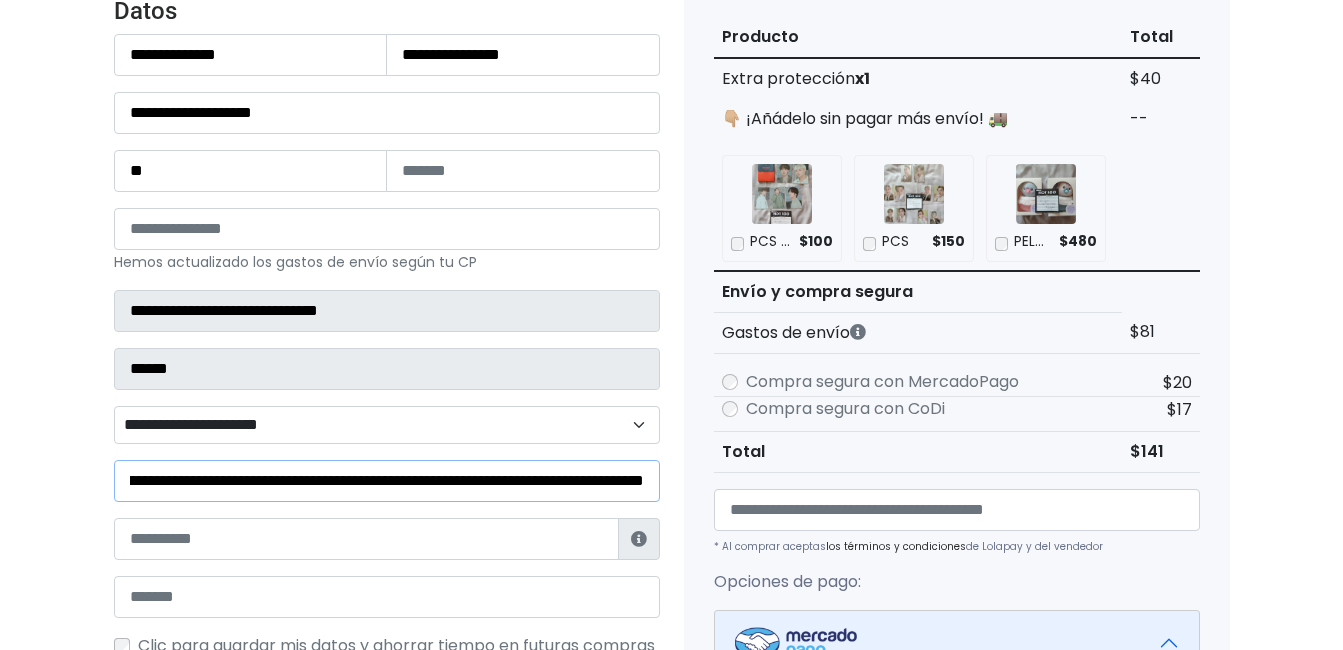 scroll, scrollTop: 0, scrollLeft: 263, axis: horizontal 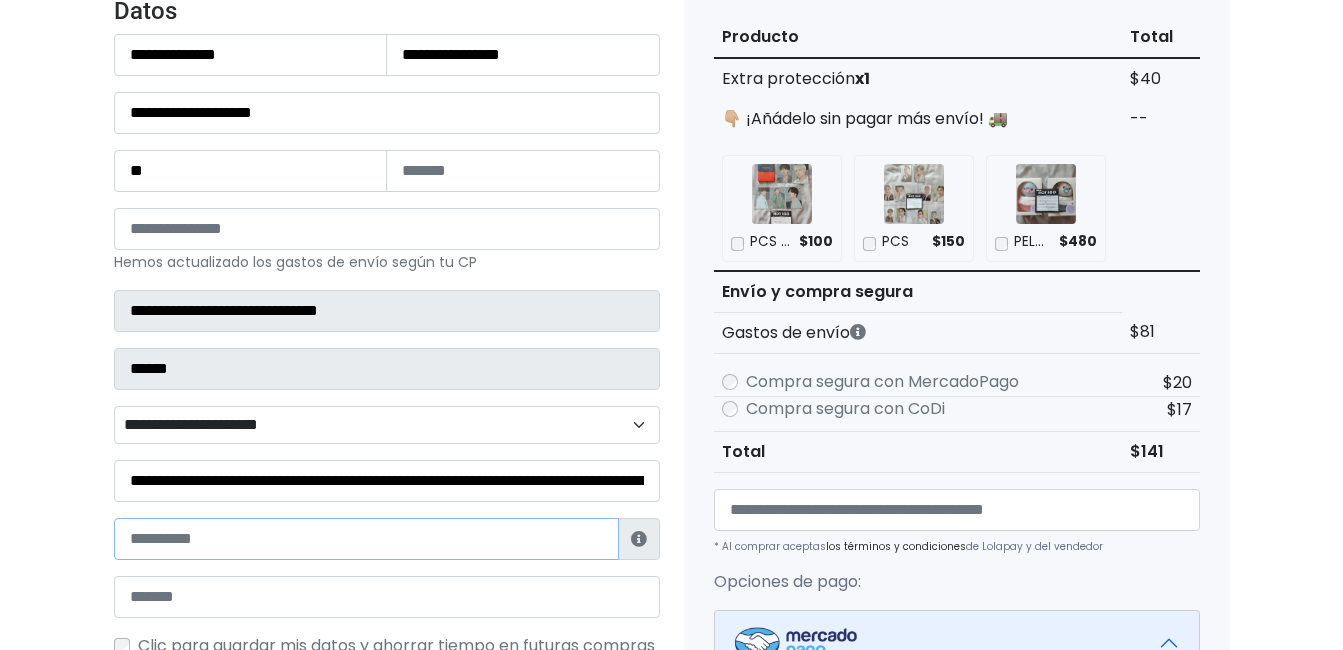 click at bounding box center [366, 539] 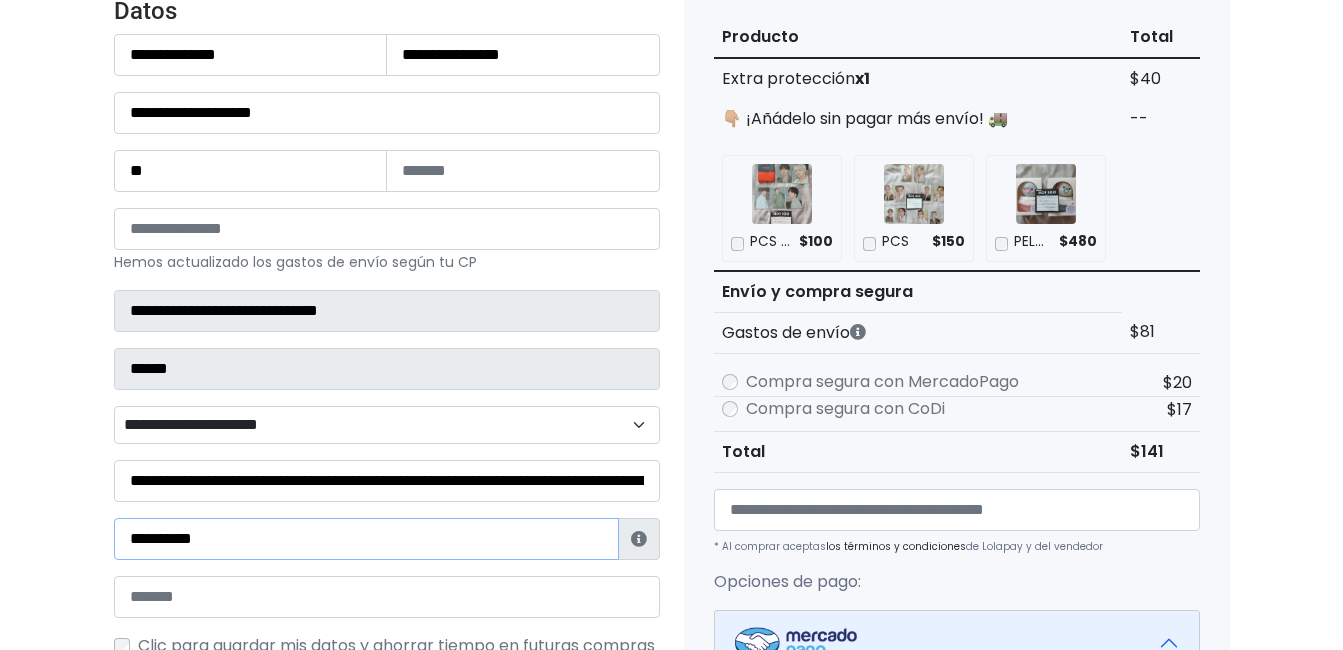 type on "**********" 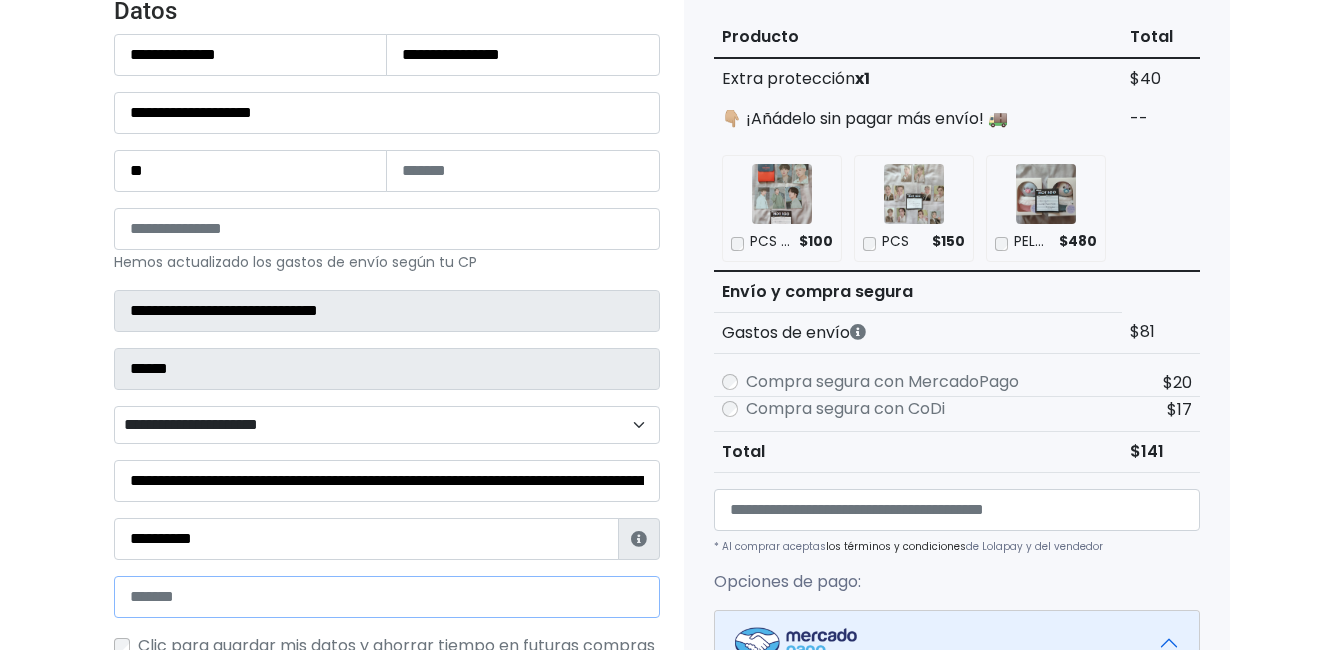 click at bounding box center [387, 597] 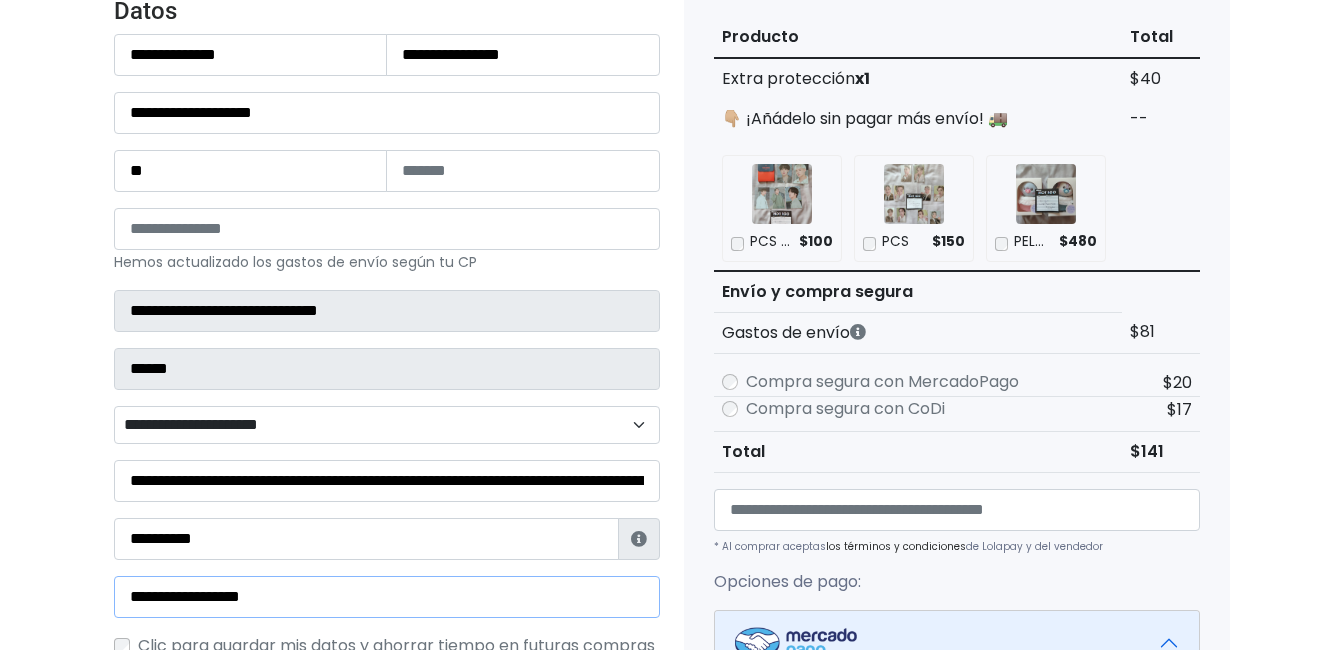 type on "**********" 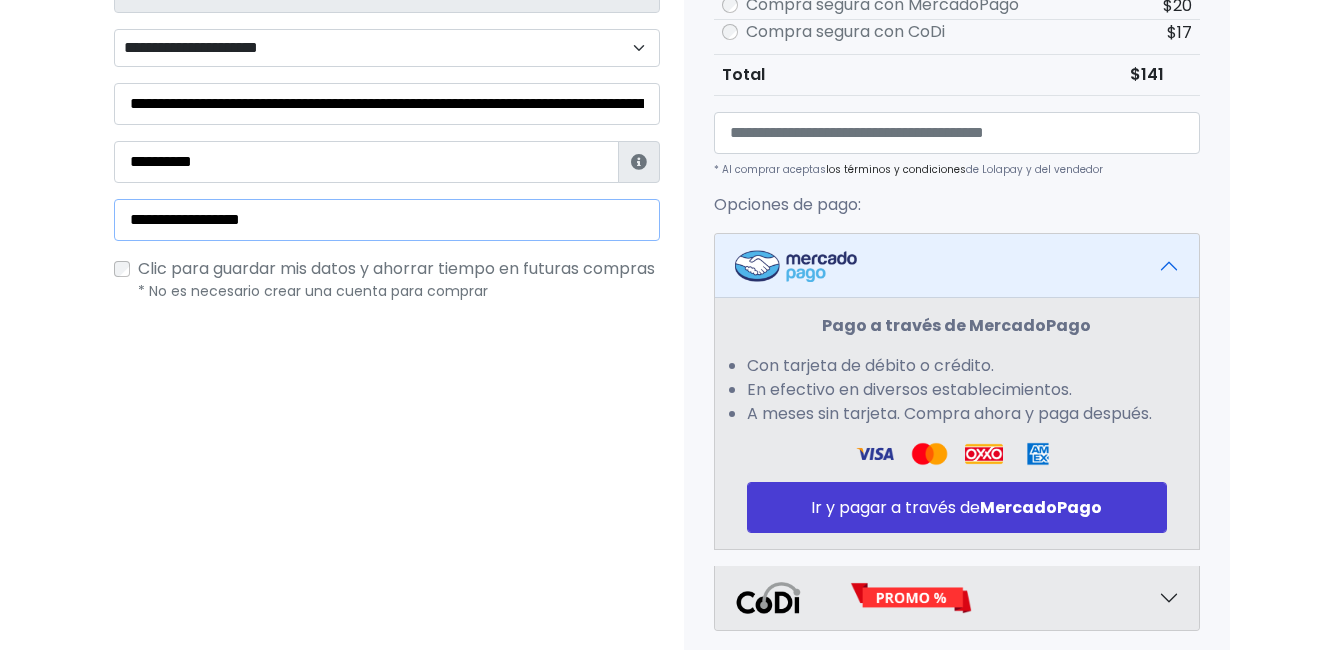 scroll, scrollTop: 723, scrollLeft: 0, axis: vertical 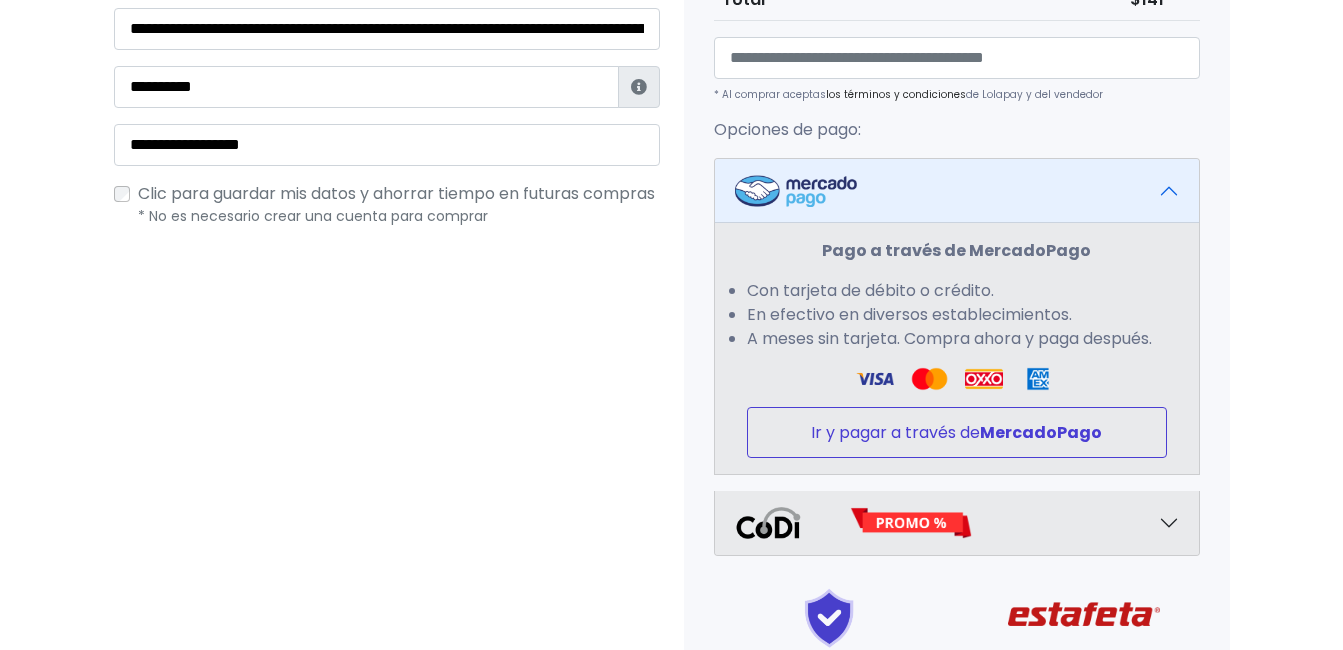 click on "MercadoPago" at bounding box center [1041, 432] 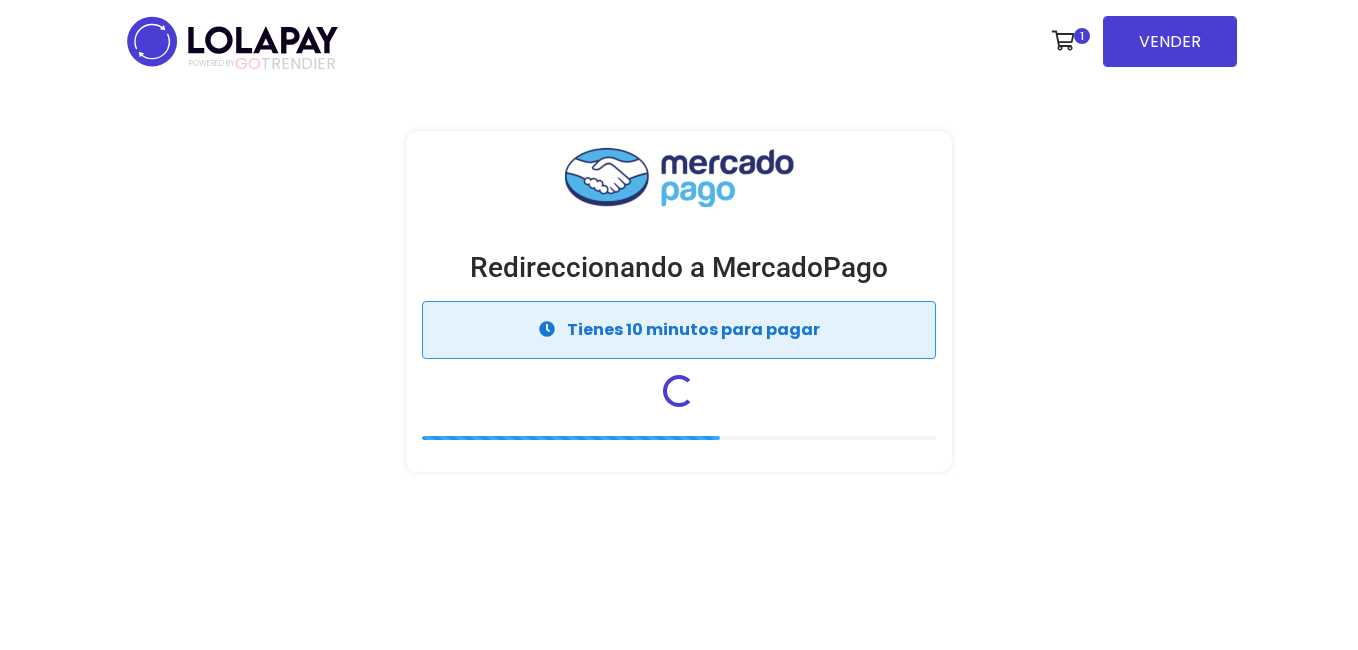 scroll, scrollTop: 0, scrollLeft: 0, axis: both 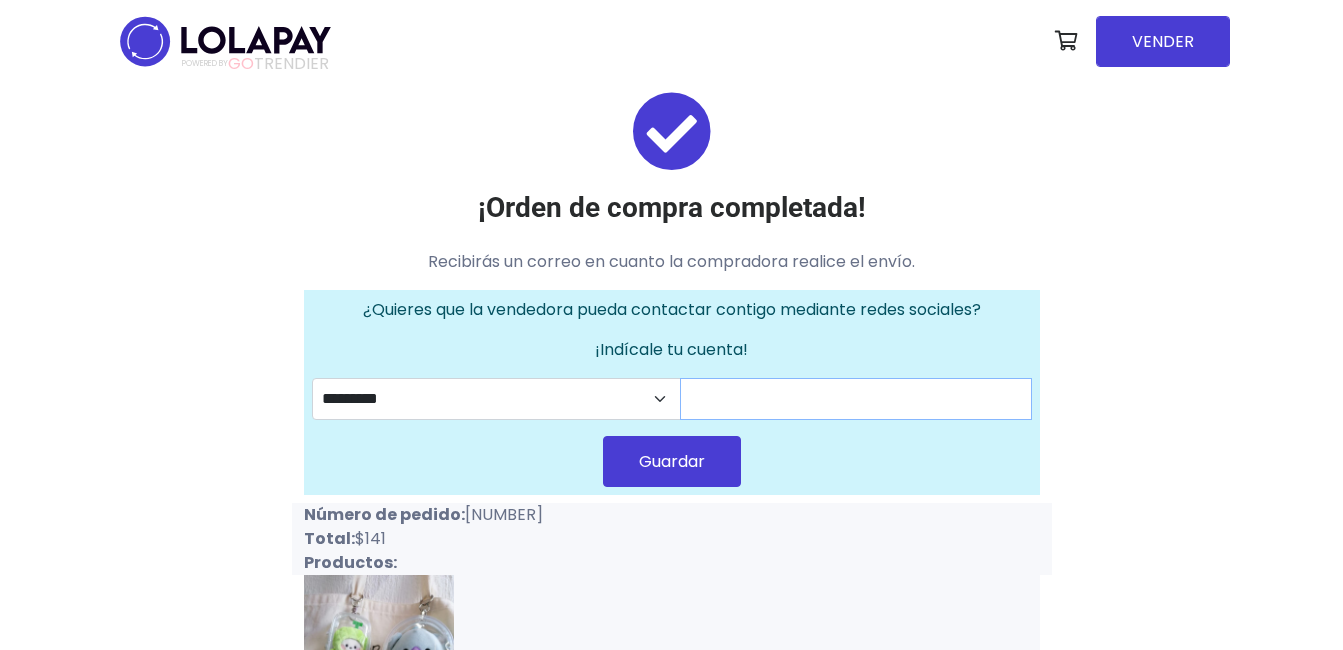 drag, startPoint x: 0, startPoint y: 0, endPoint x: 707, endPoint y: 402, distance: 813.2976 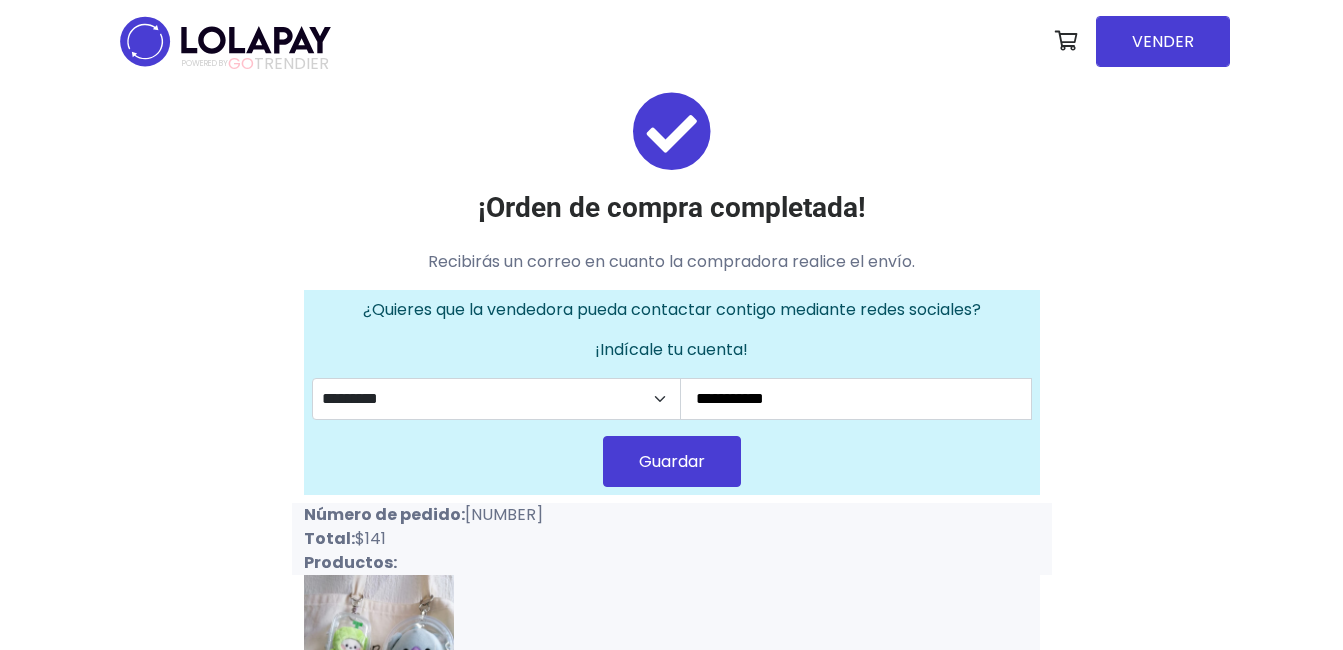 click on "Guardar" at bounding box center [672, 461] 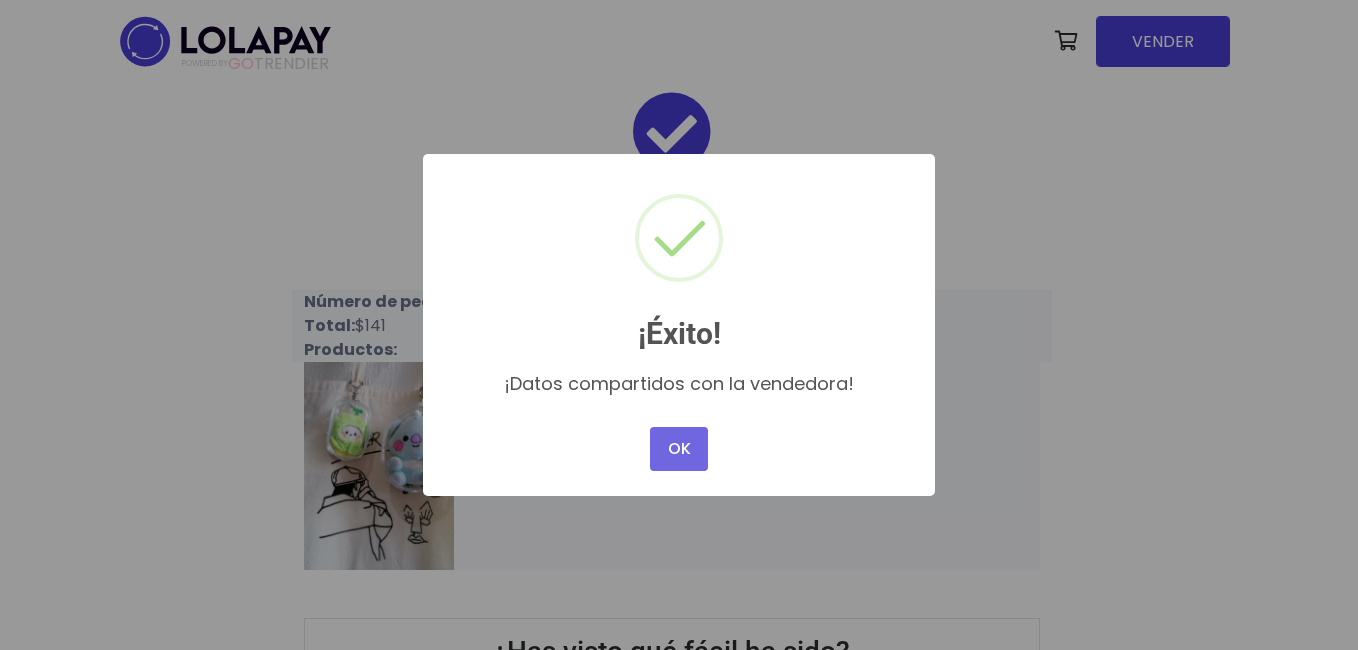 drag, startPoint x: 467, startPoint y: 508, endPoint x: 388, endPoint y: 497, distance: 79.762146 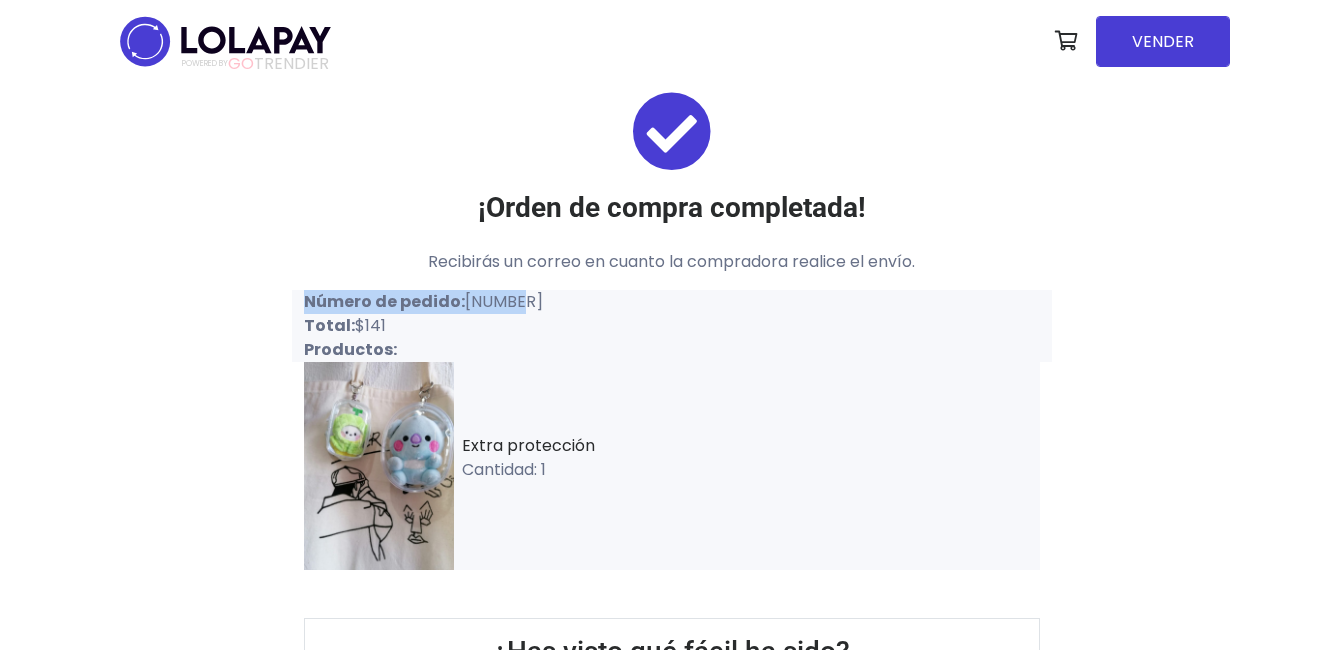 drag, startPoint x: 473, startPoint y: 297, endPoint x: 221, endPoint y: 298, distance: 252.00198 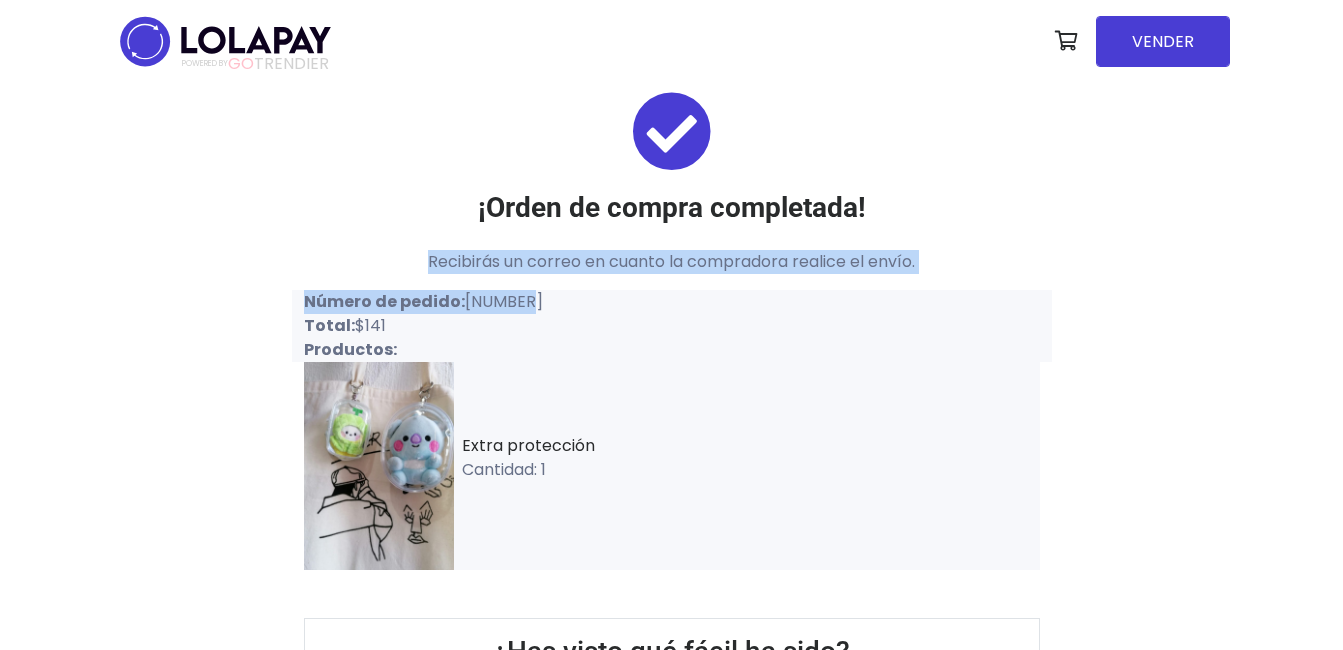 drag, startPoint x: 534, startPoint y: 301, endPoint x: 248, endPoint y: 266, distance: 288.13364 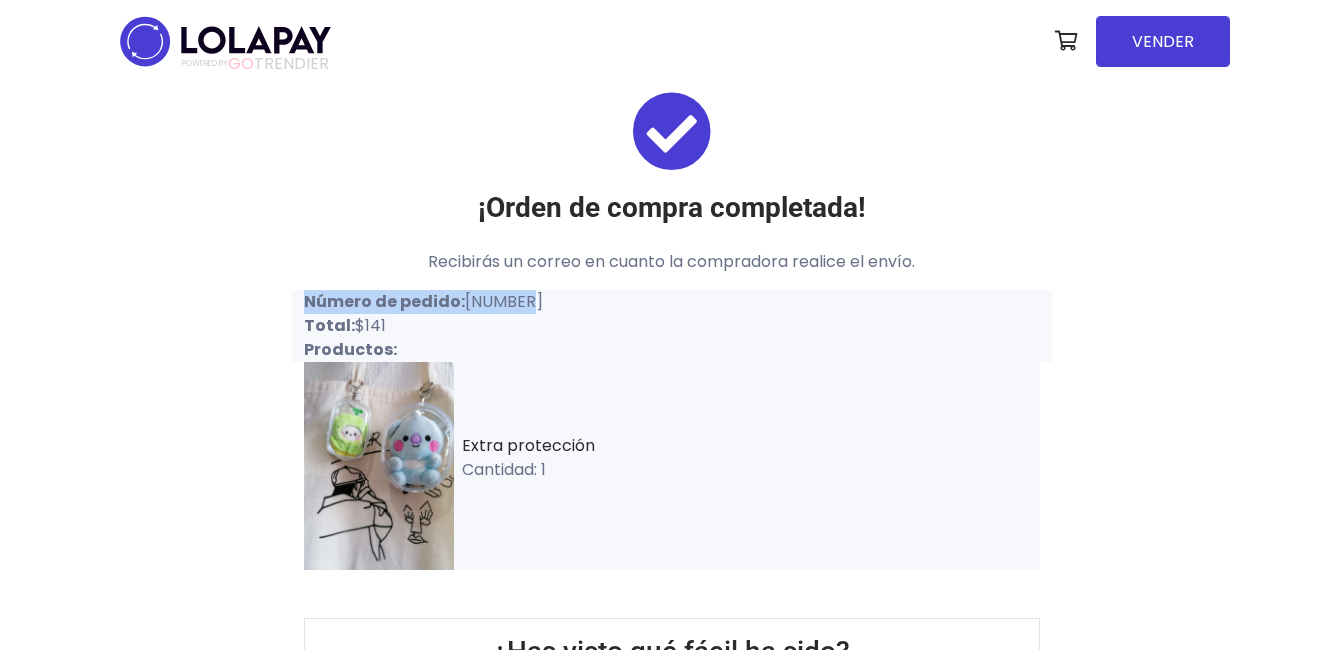drag, startPoint x: 519, startPoint y: 301, endPoint x: 265, endPoint y: 281, distance: 254.78618 